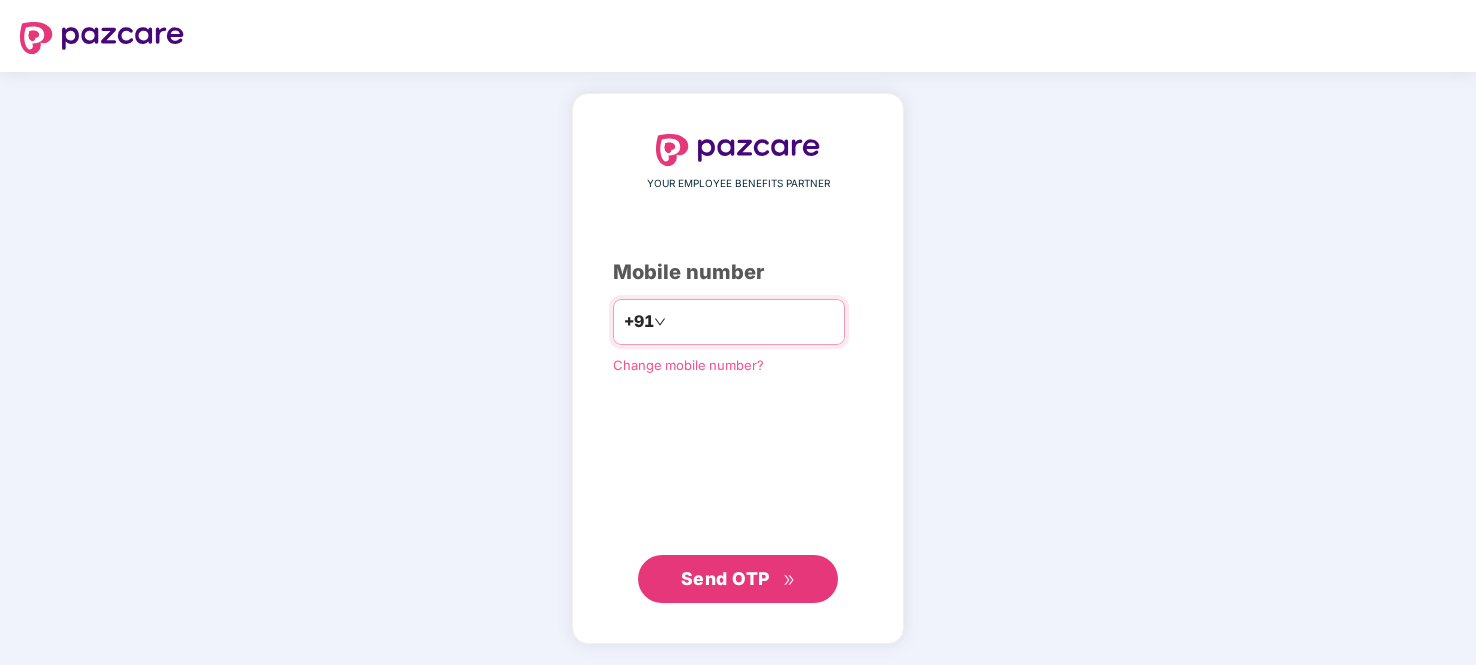 scroll, scrollTop: 0, scrollLeft: 0, axis: both 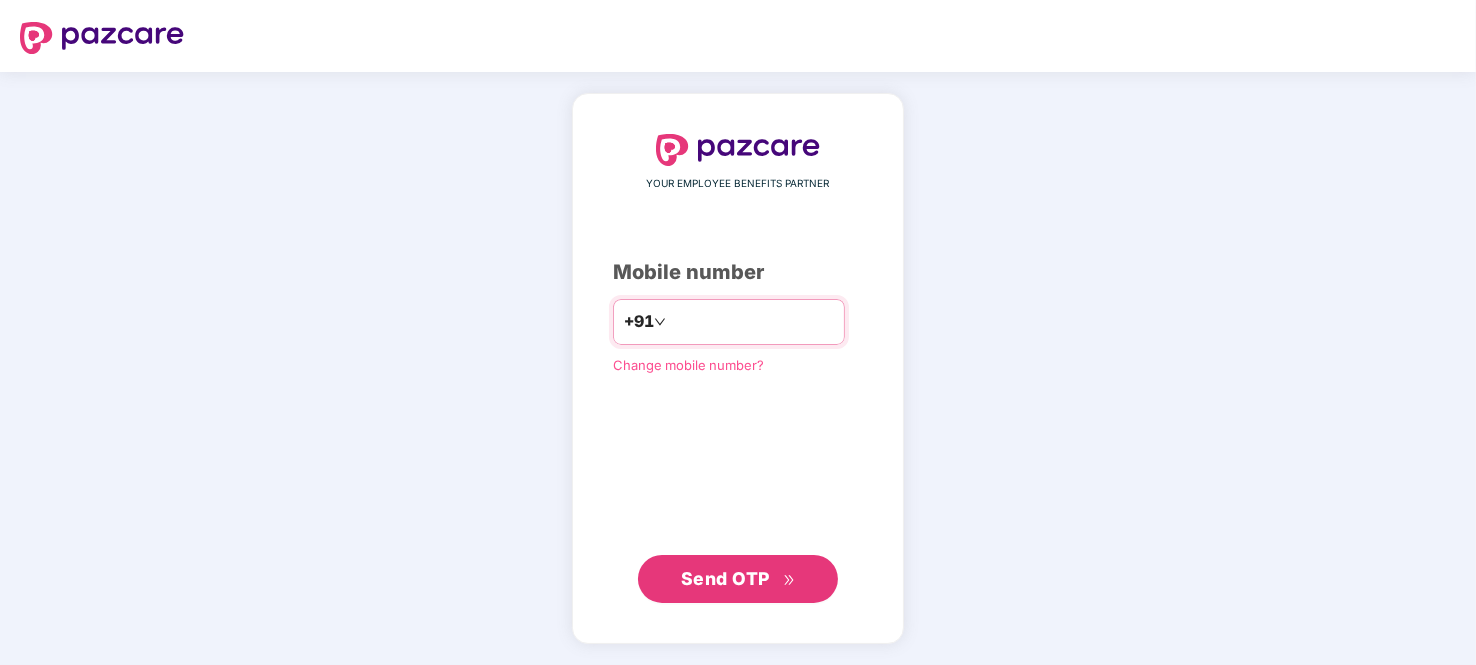 click at bounding box center (752, 322) 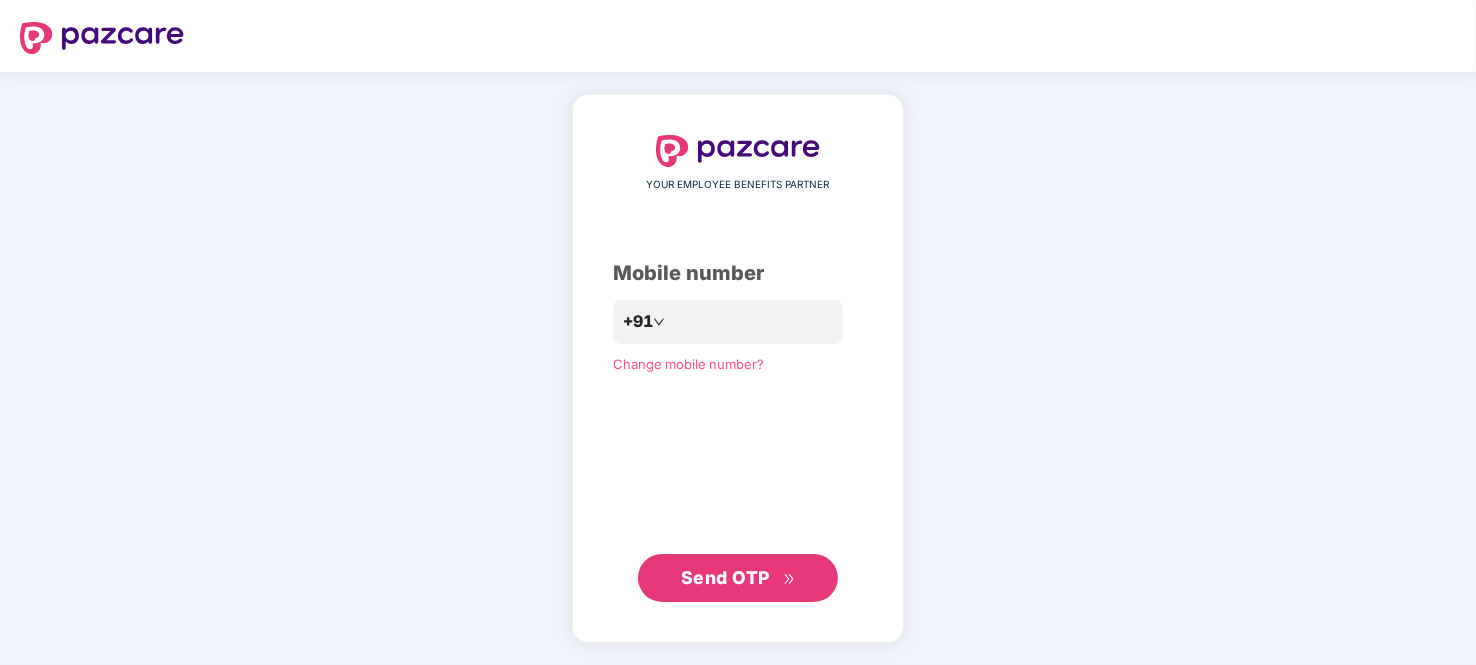 drag, startPoint x: 729, startPoint y: 568, endPoint x: 619, endPoint y: 493, distance: 133.13527 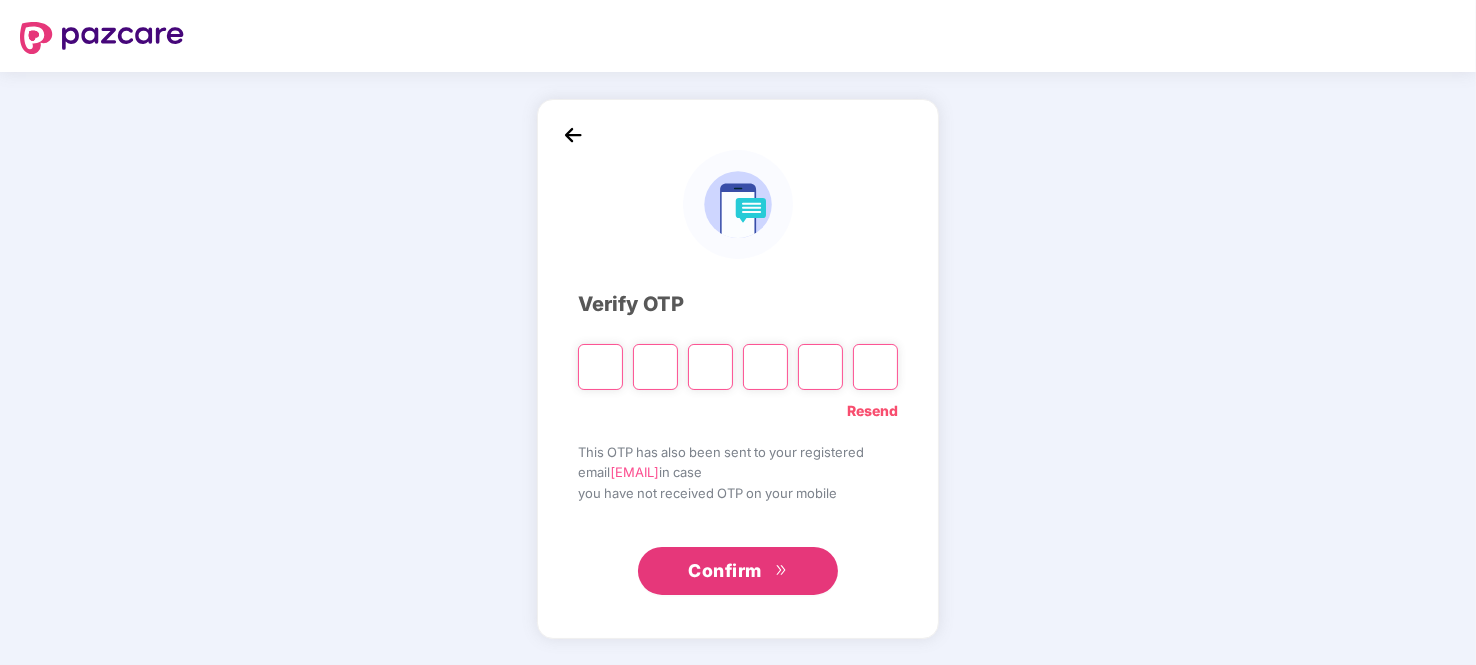 type on "*" 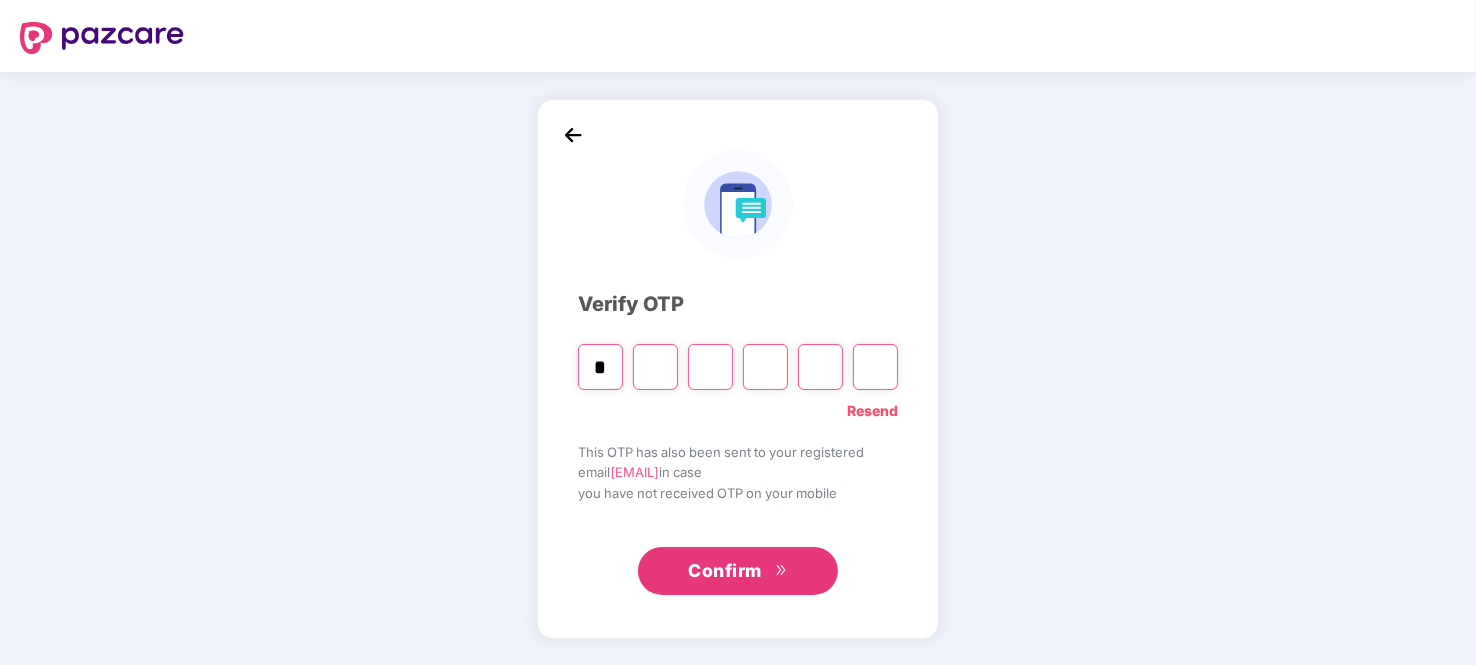 type on "*" 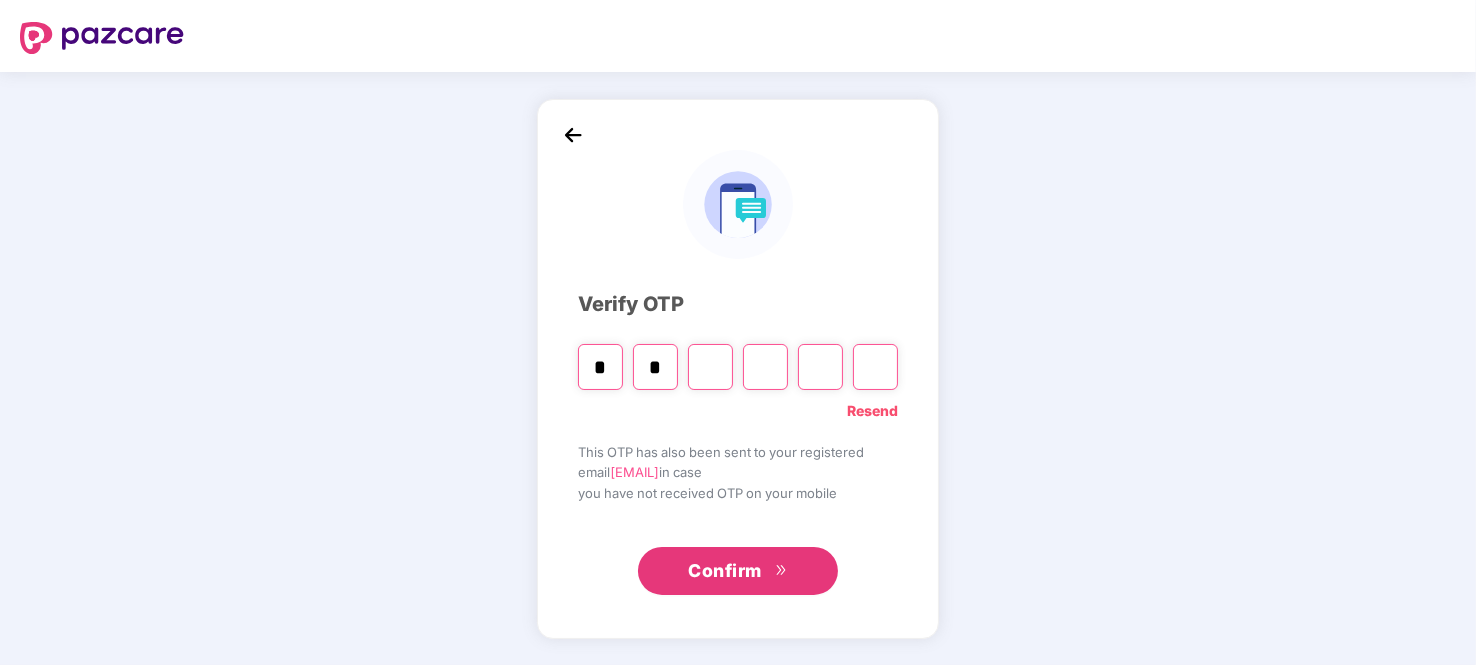 type on "*" 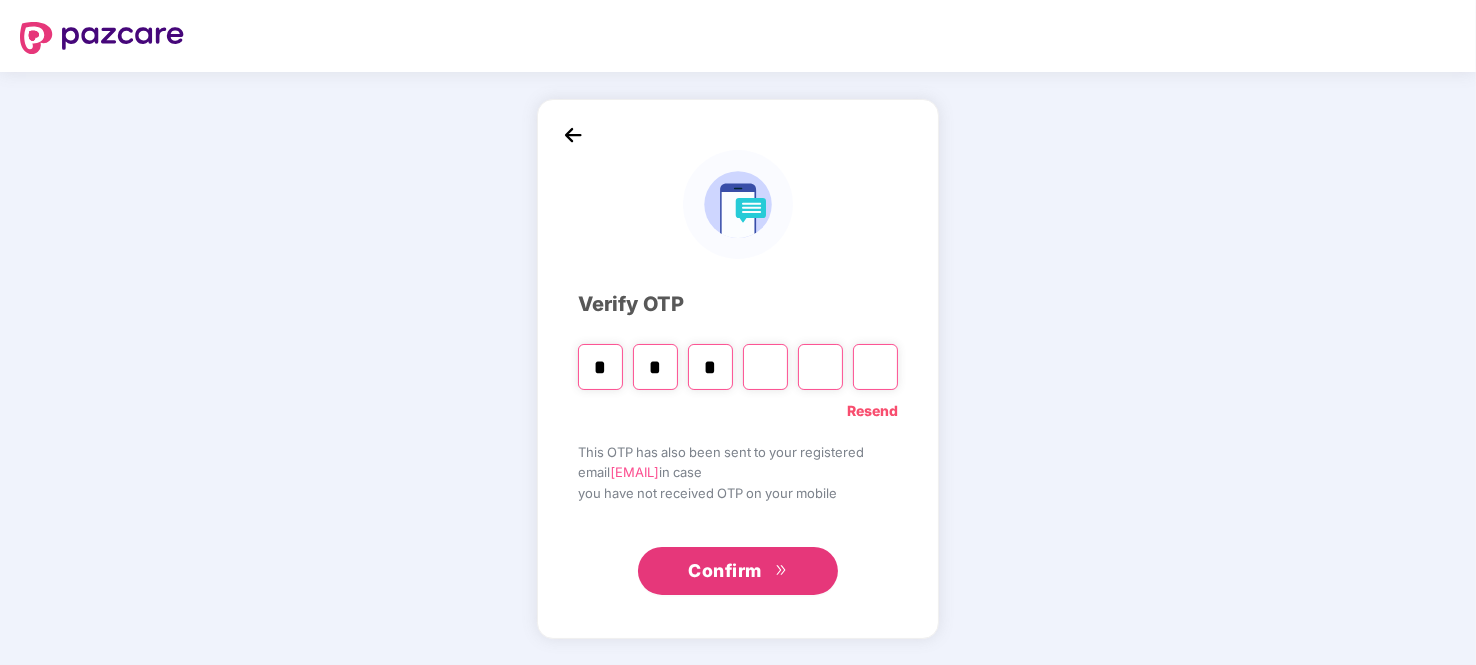 type on "*" 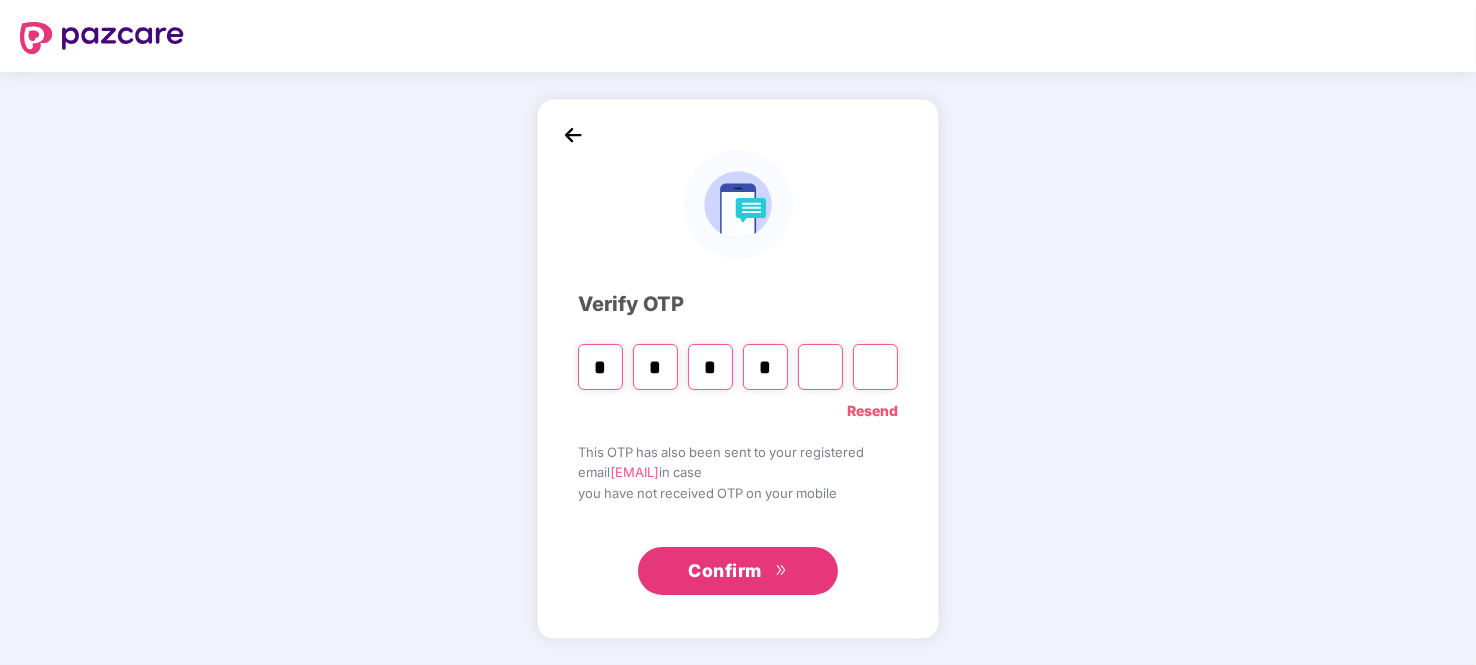 type on "*" 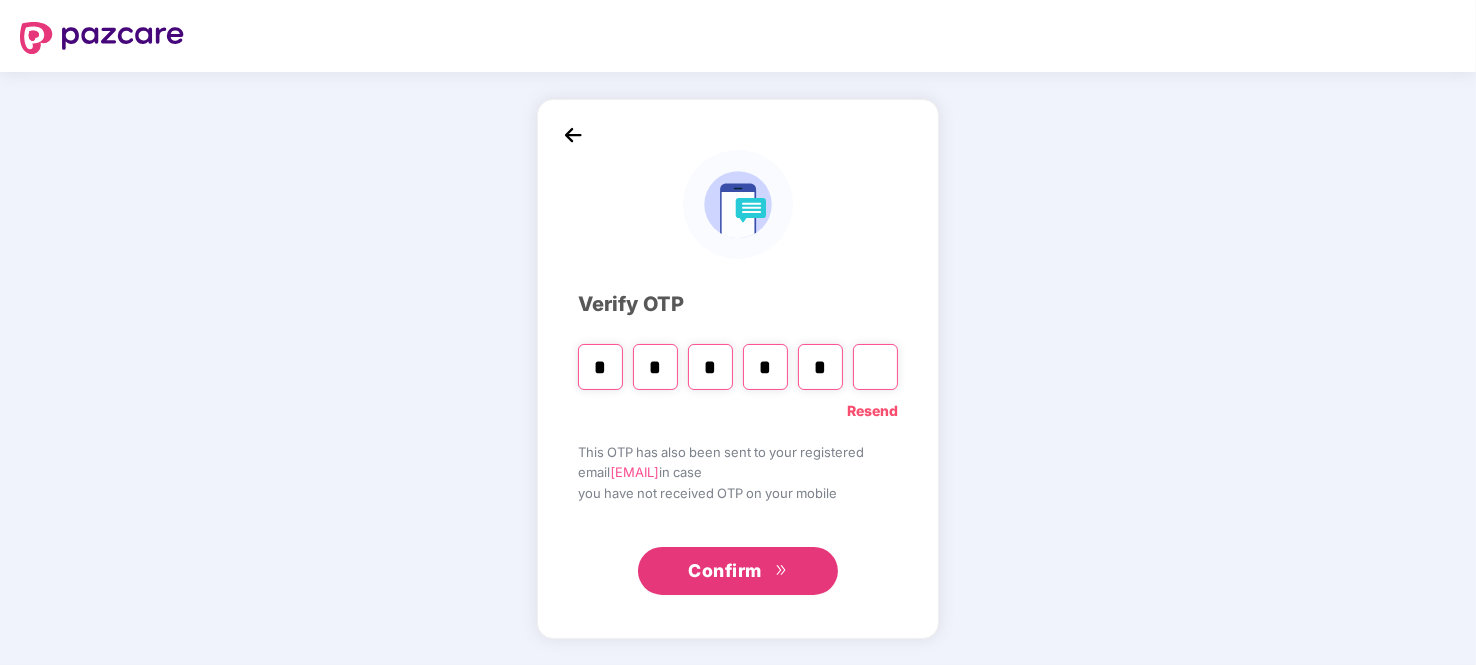 type on "*" 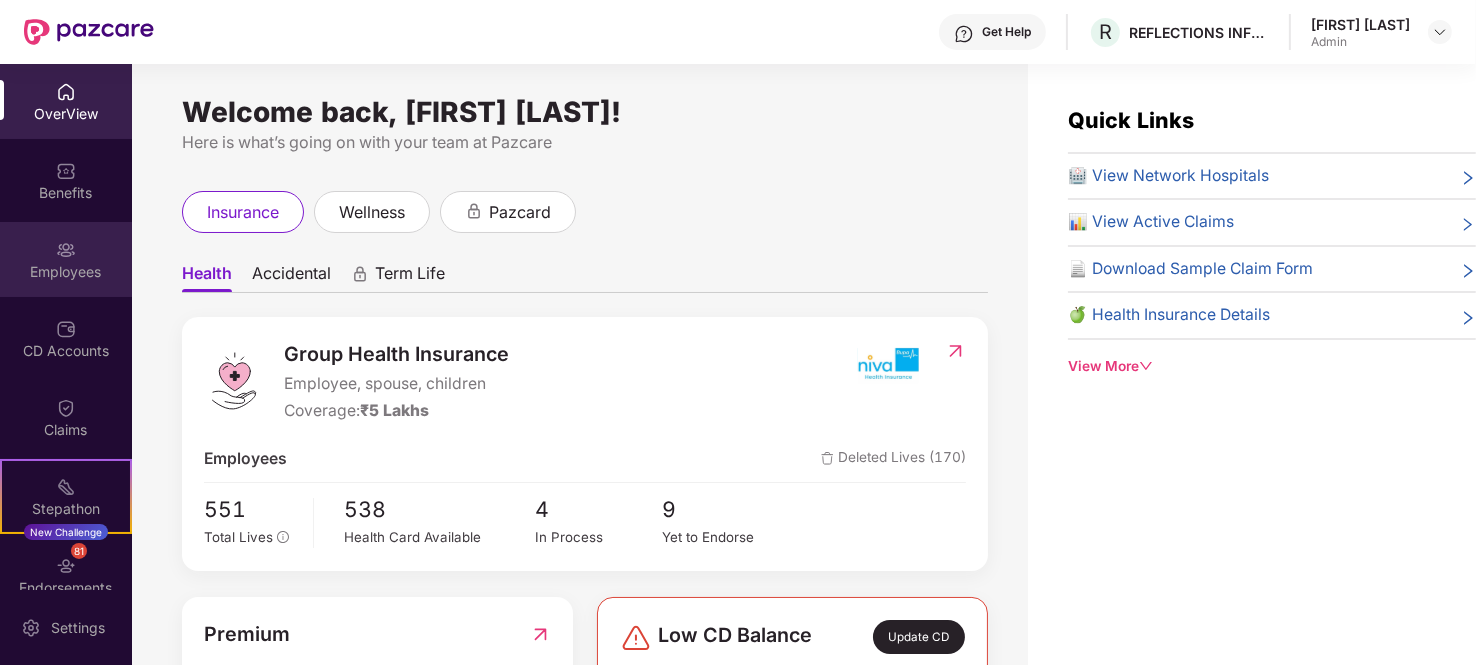click at bounding box center (66, 250) 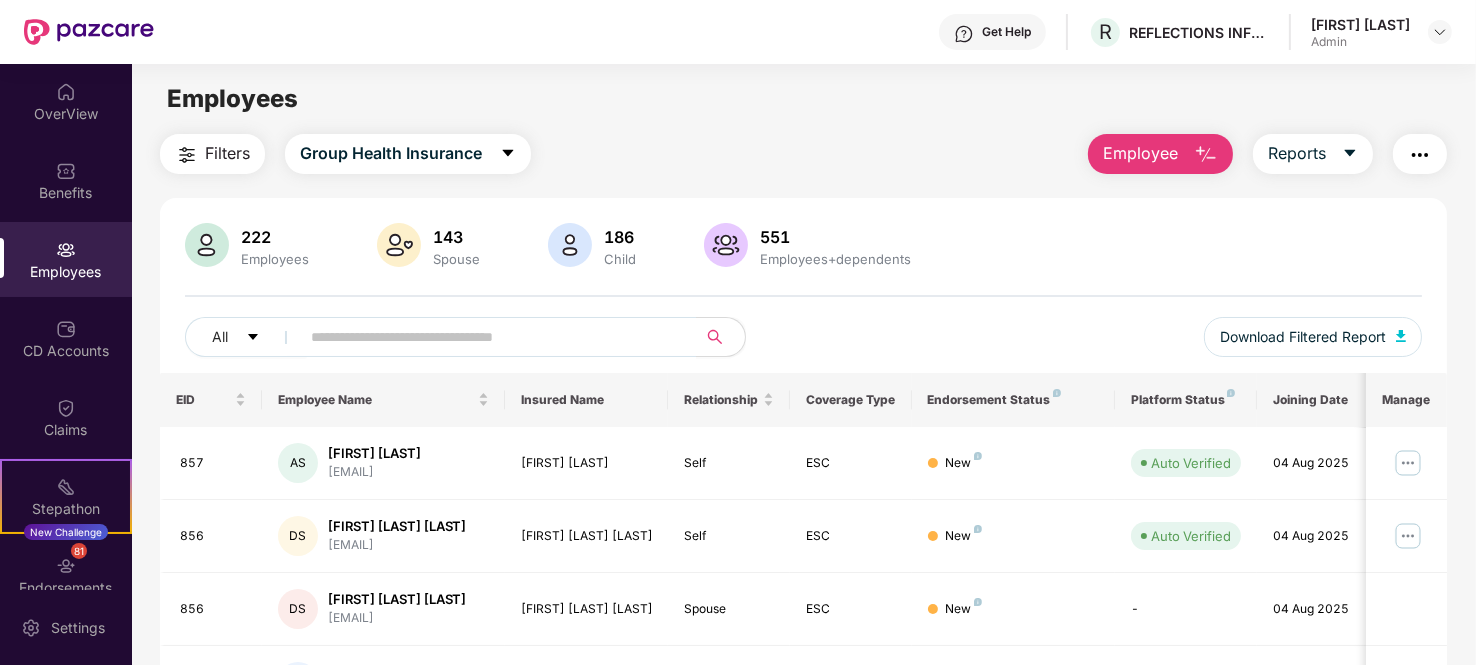 click on "Employees" at bounding box center [66, 259] 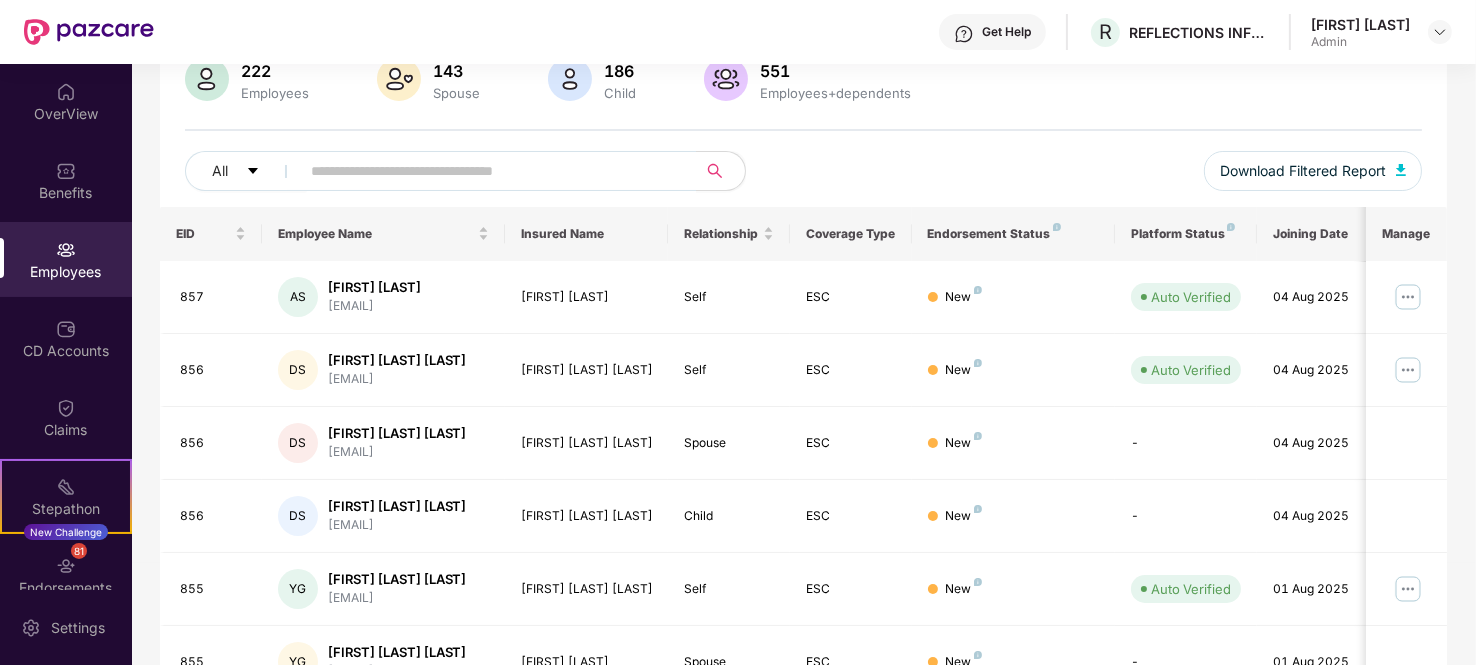 scroll, scrollTop: 0, scrollLeft: 0, axis: both 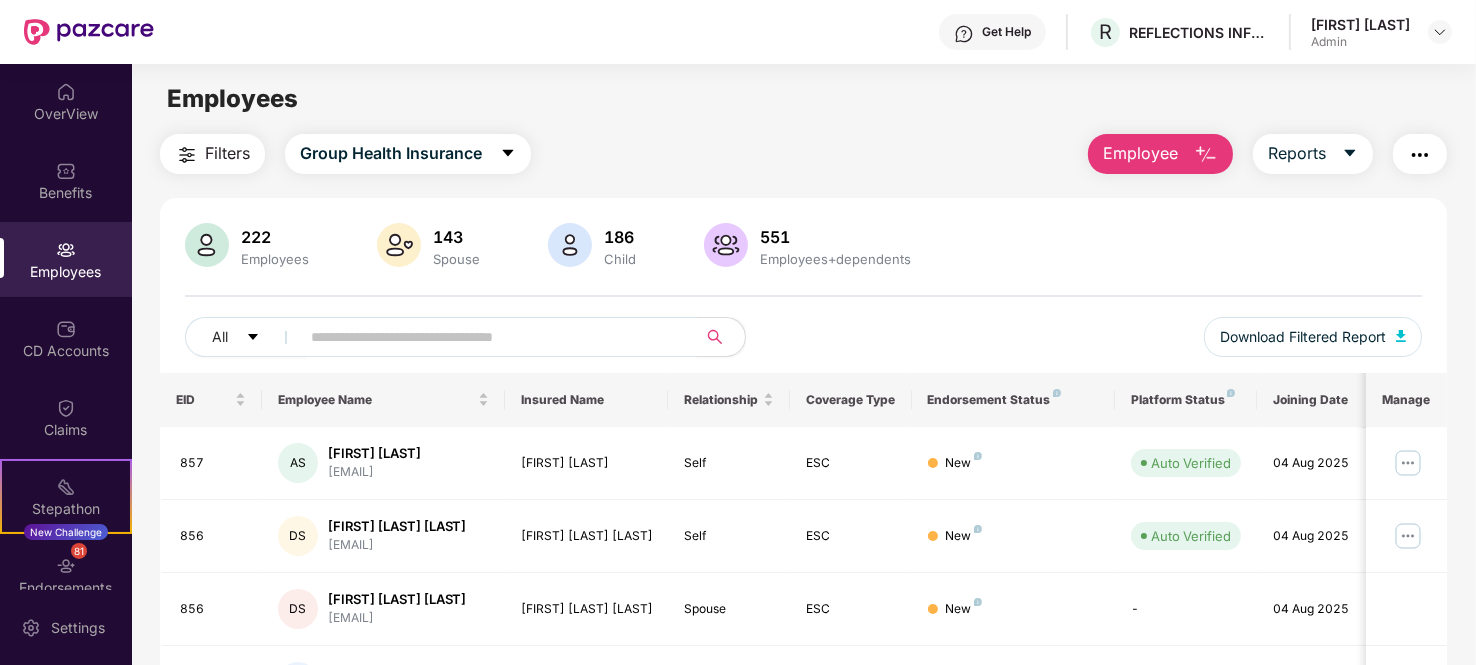 click at bounding box center (490, 337) 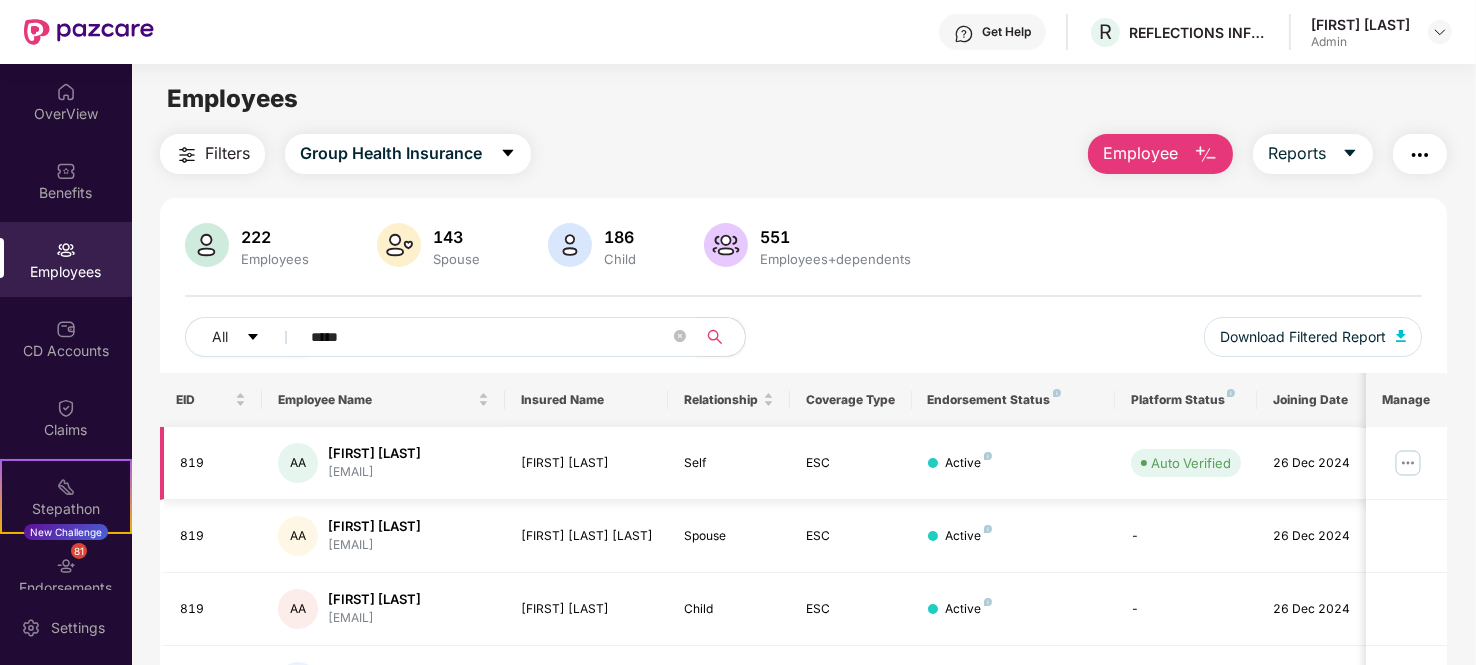 type on "*****" 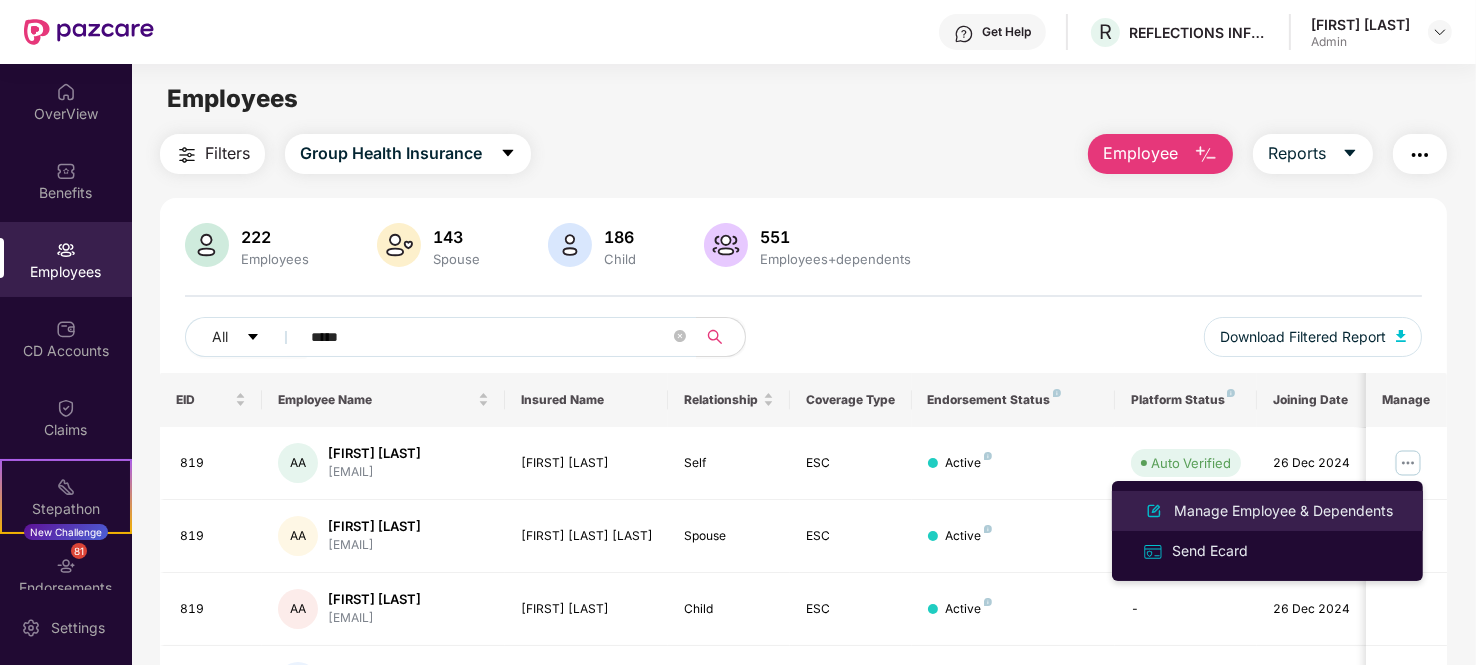 click on "Manage Employee & Dependents" at bounding box center (1283, 511) 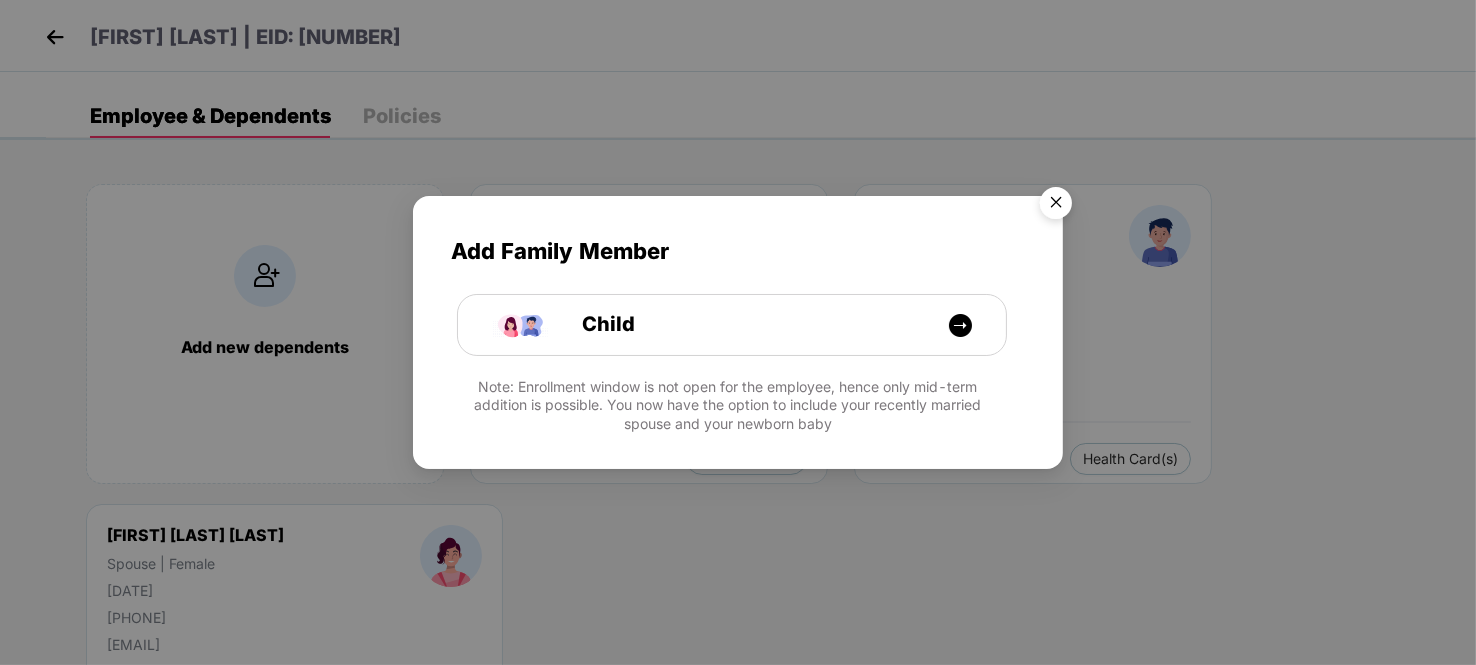 click at bounding box center (1056, 206) 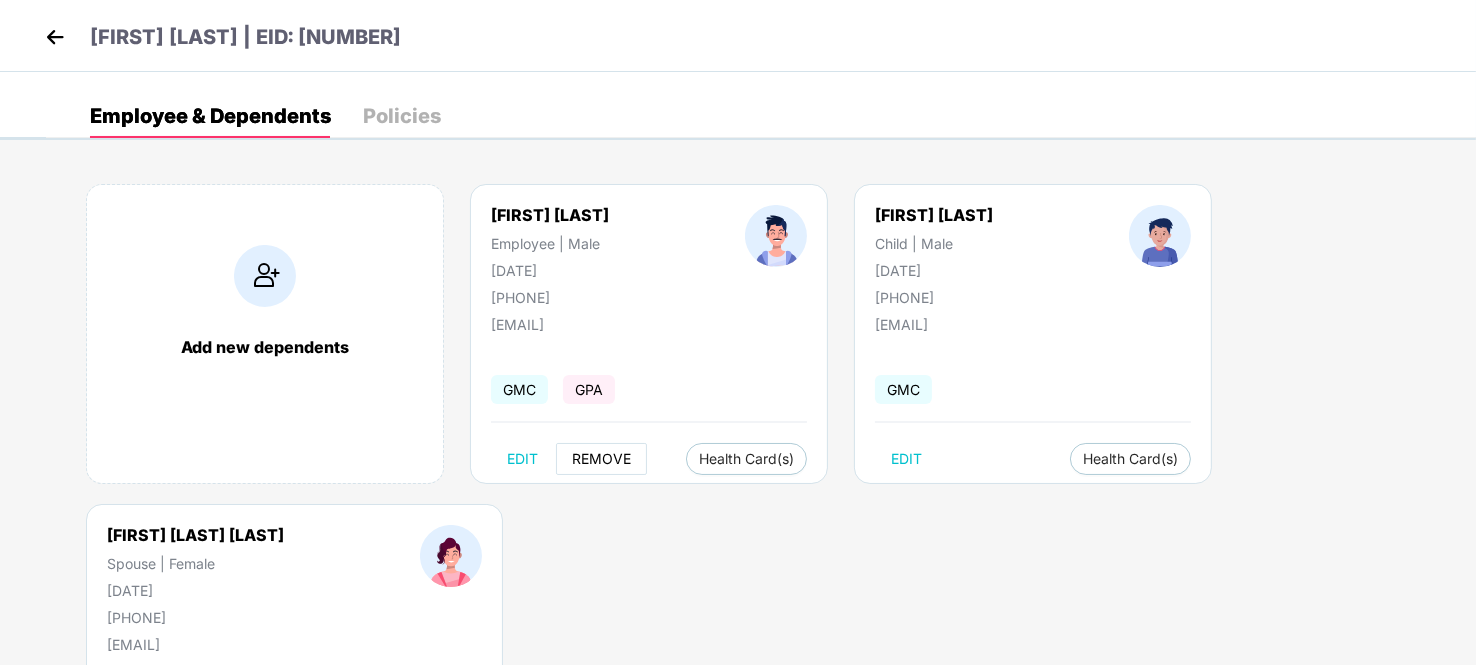click on "REMOVE" at bounding box center (601, 459) 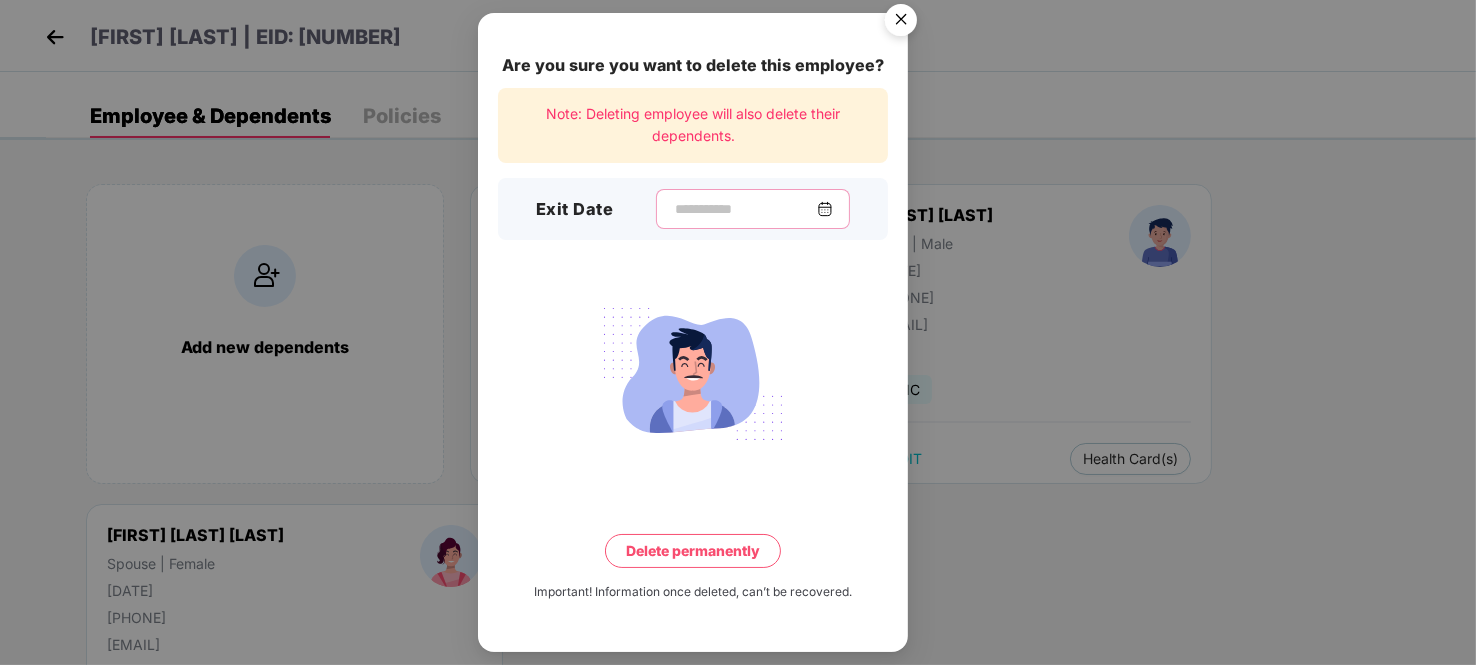 click at bounding box center [745, 209] 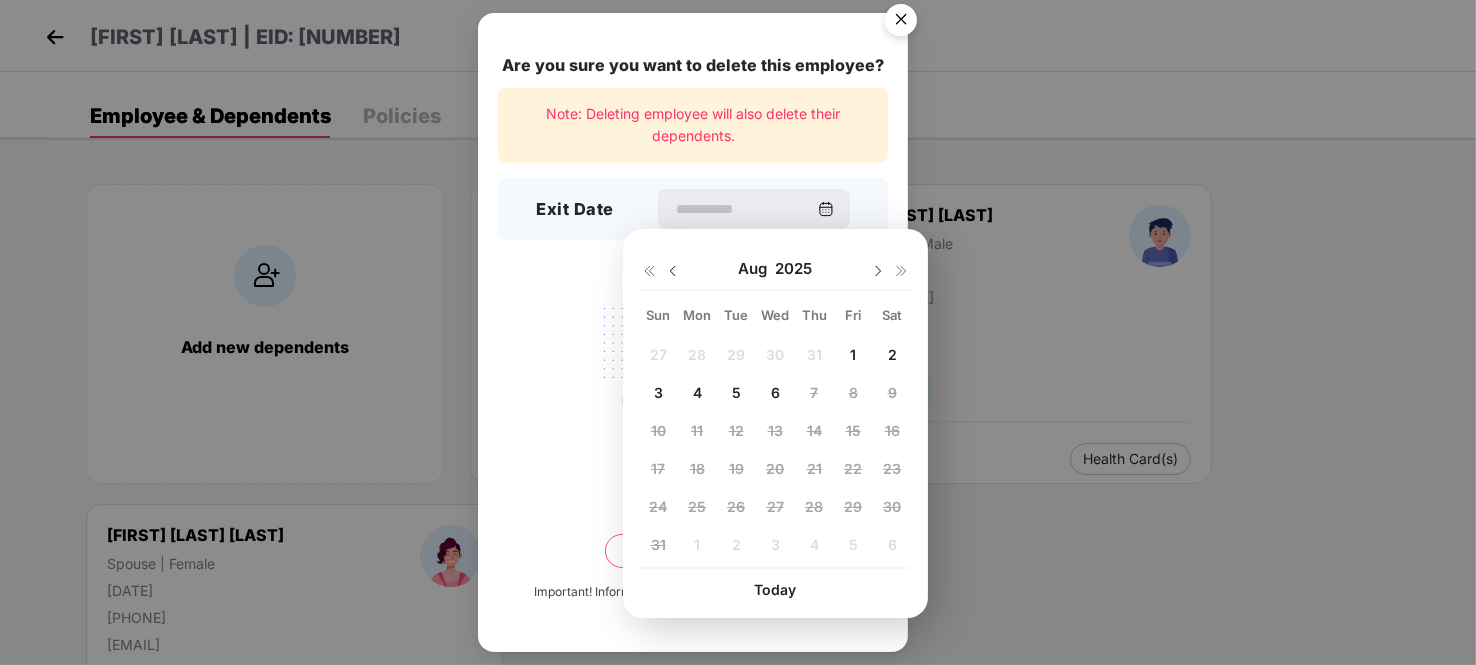 click on "6" at bounding box center (775, 392) 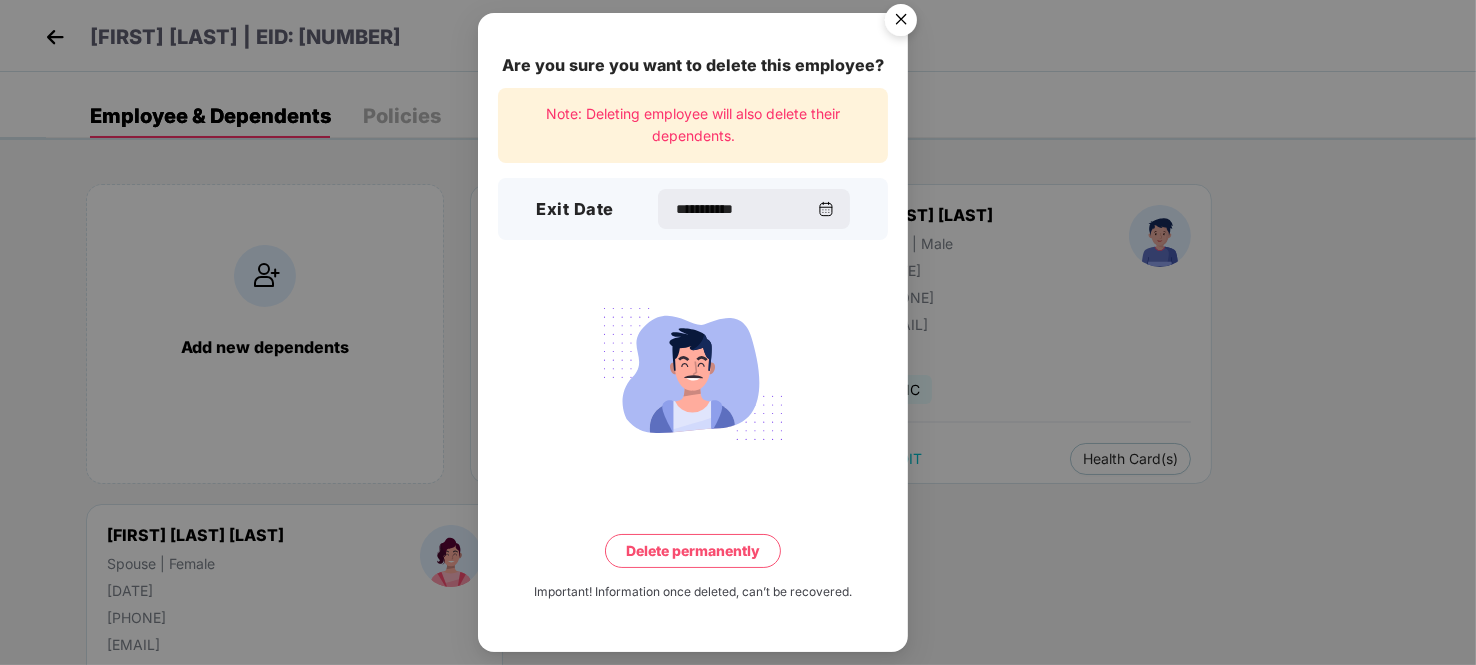 click on "Delete permanently" at bounding box center [693, 551] 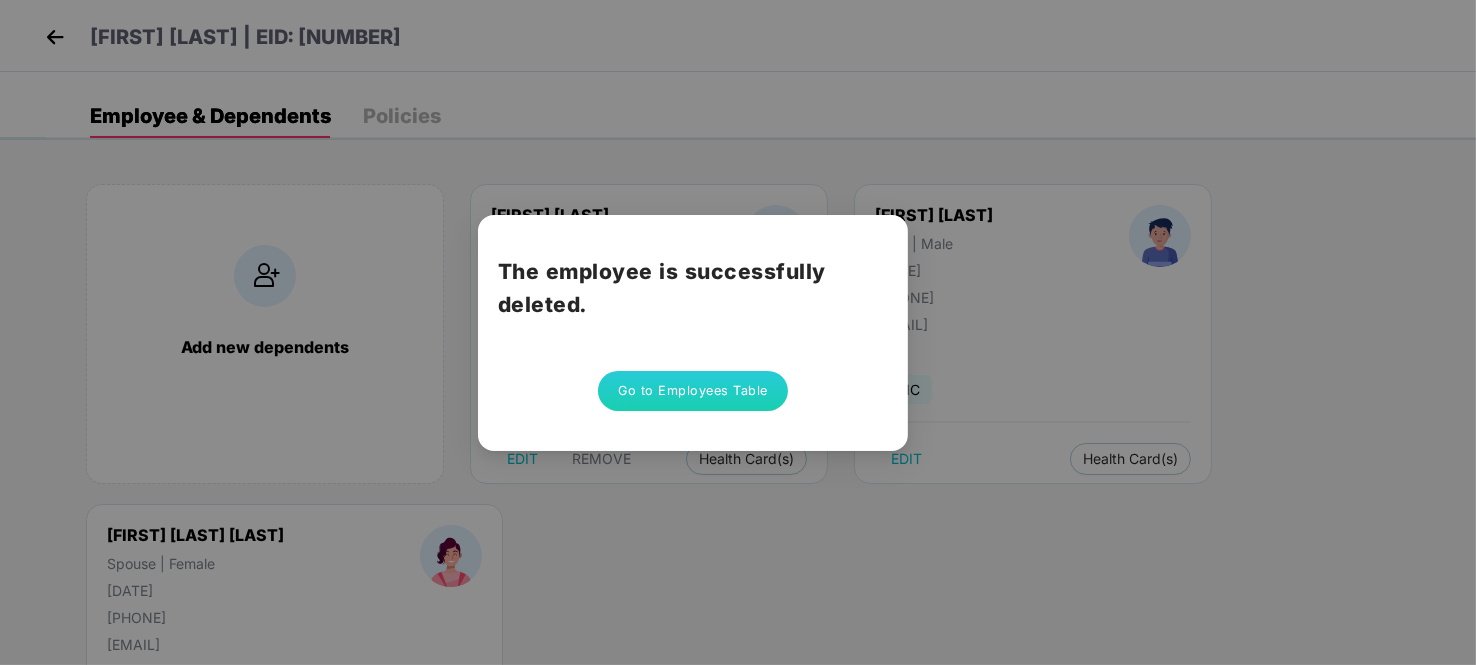 click on "Go to Employees Table" at bounding box center (693, 391) 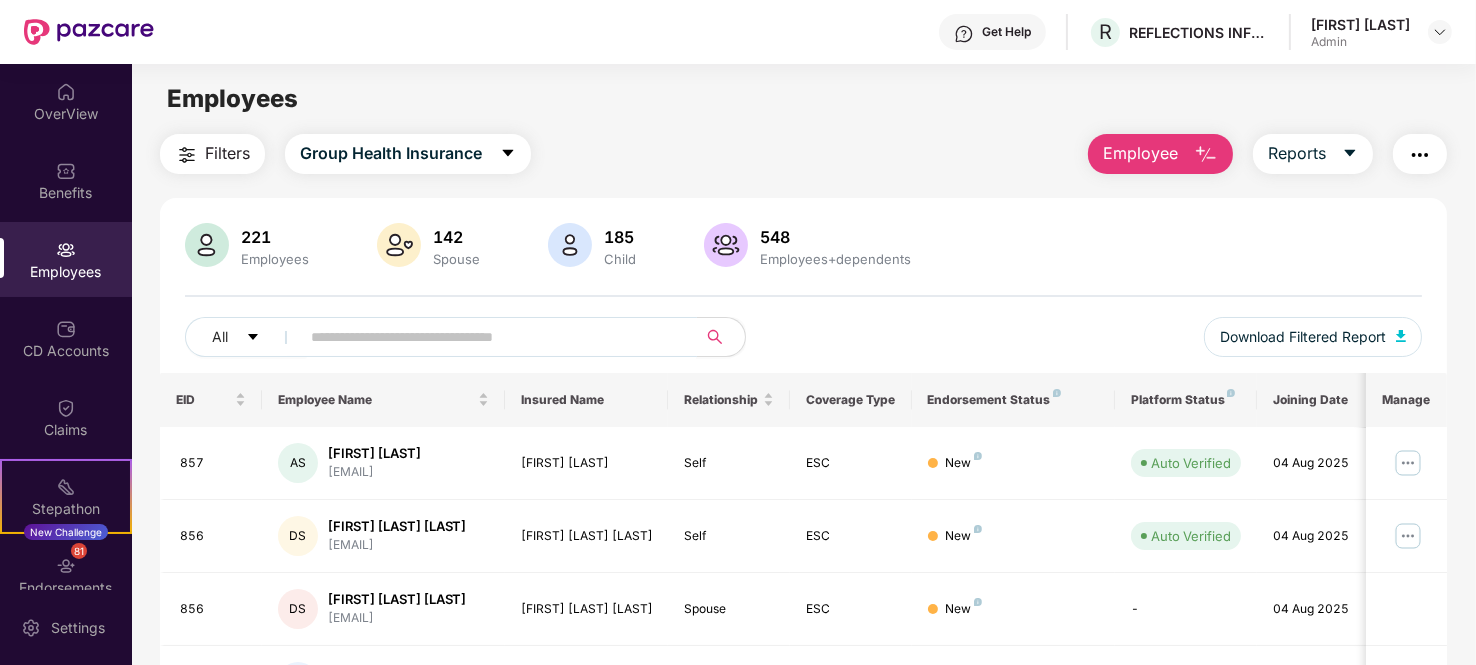 click at bounding box center [490, 337] 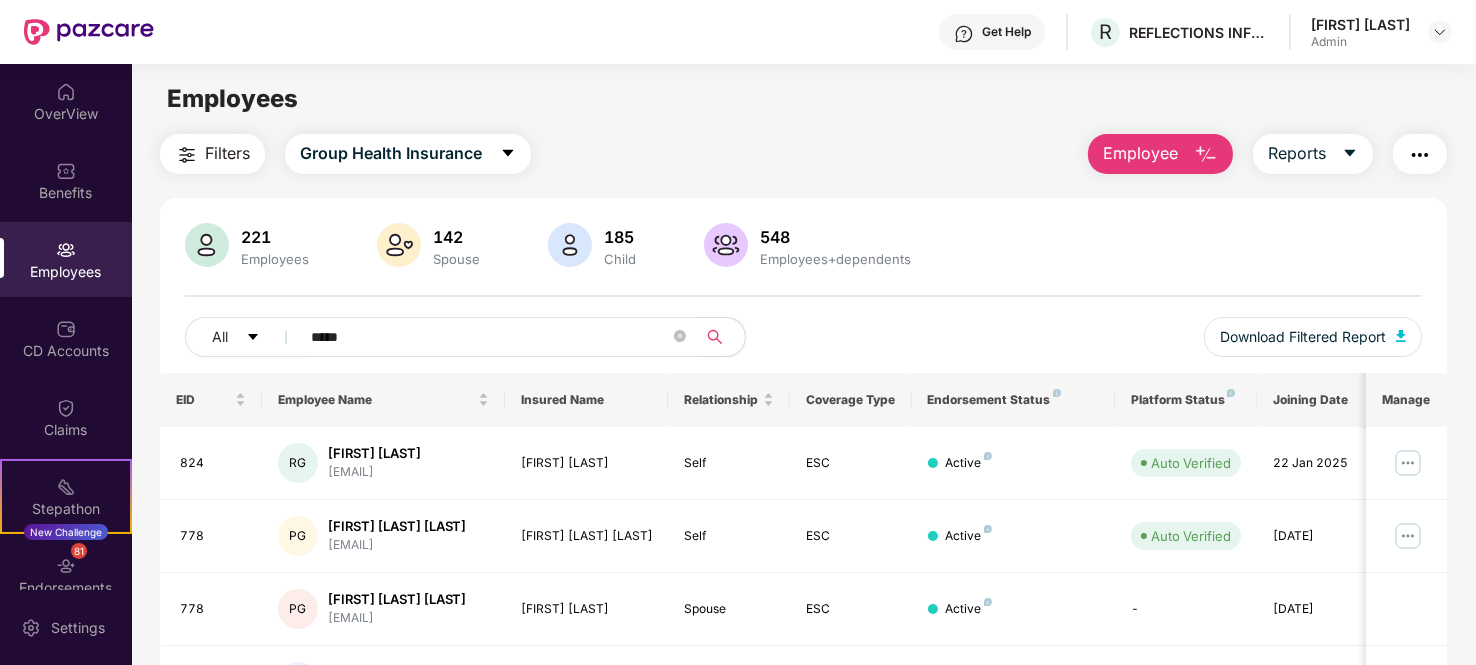 type on "*****" 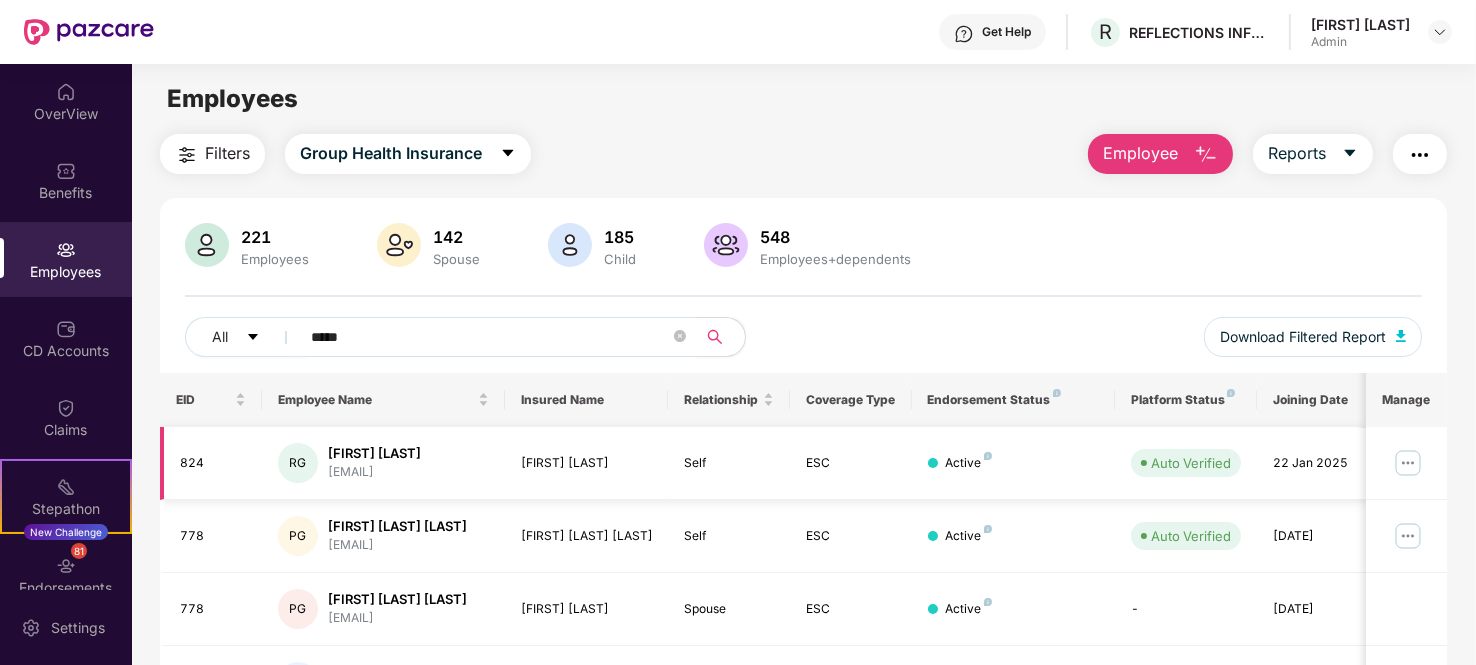 click at bounding box center (1408, 463) 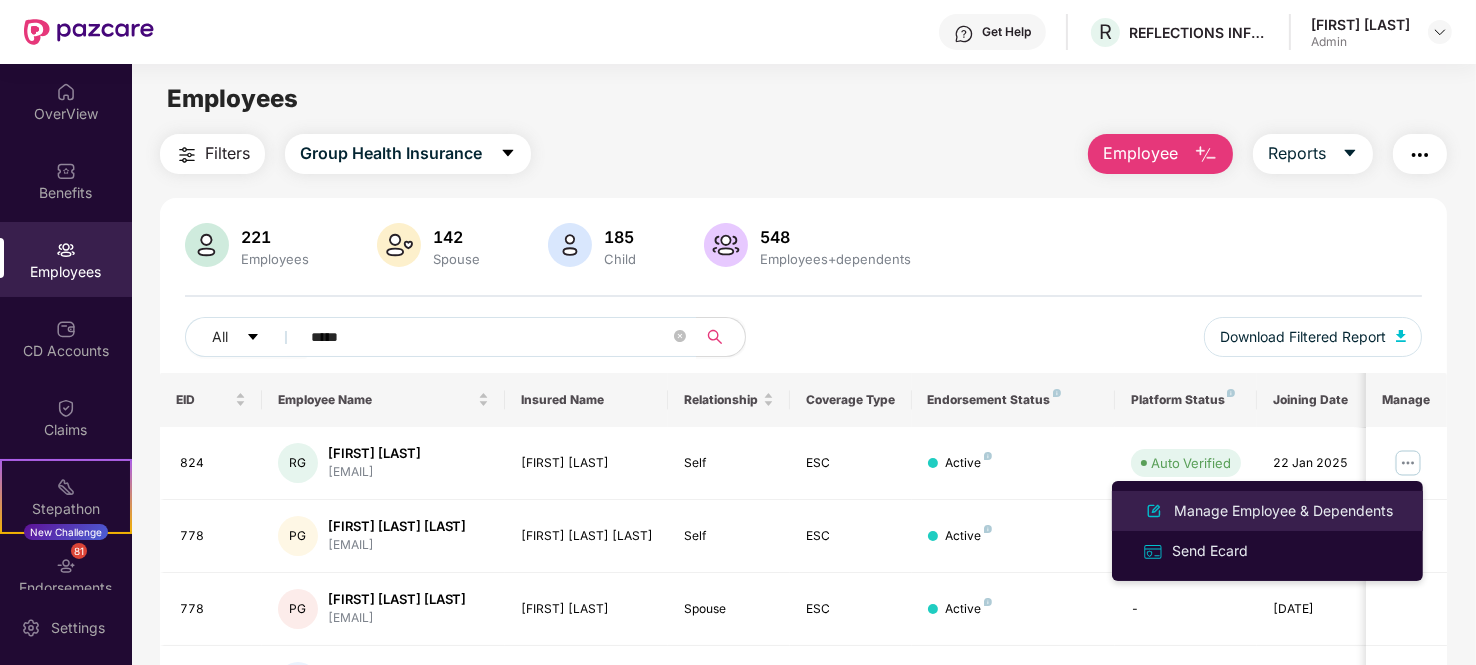 click on "Manage Employee & Dependents" at bounding box center [1283, 511] 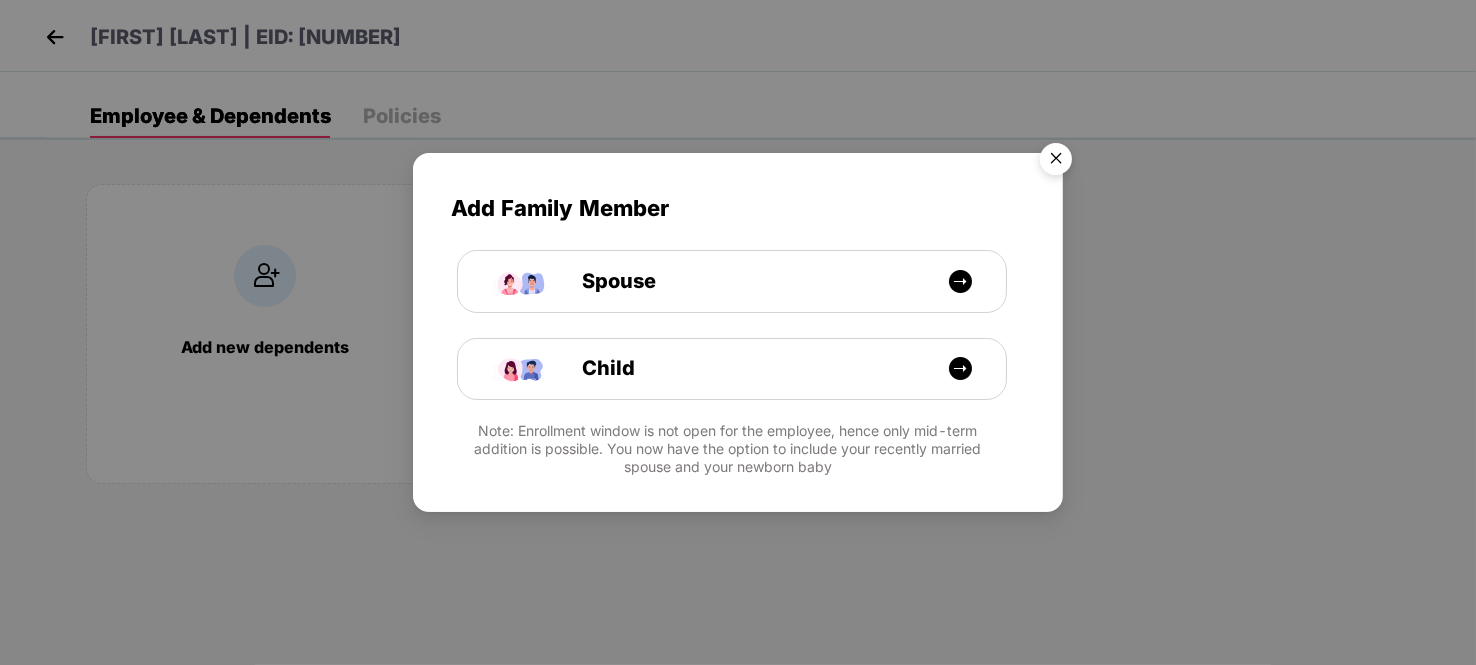 click at bounding box center [1056, 162] 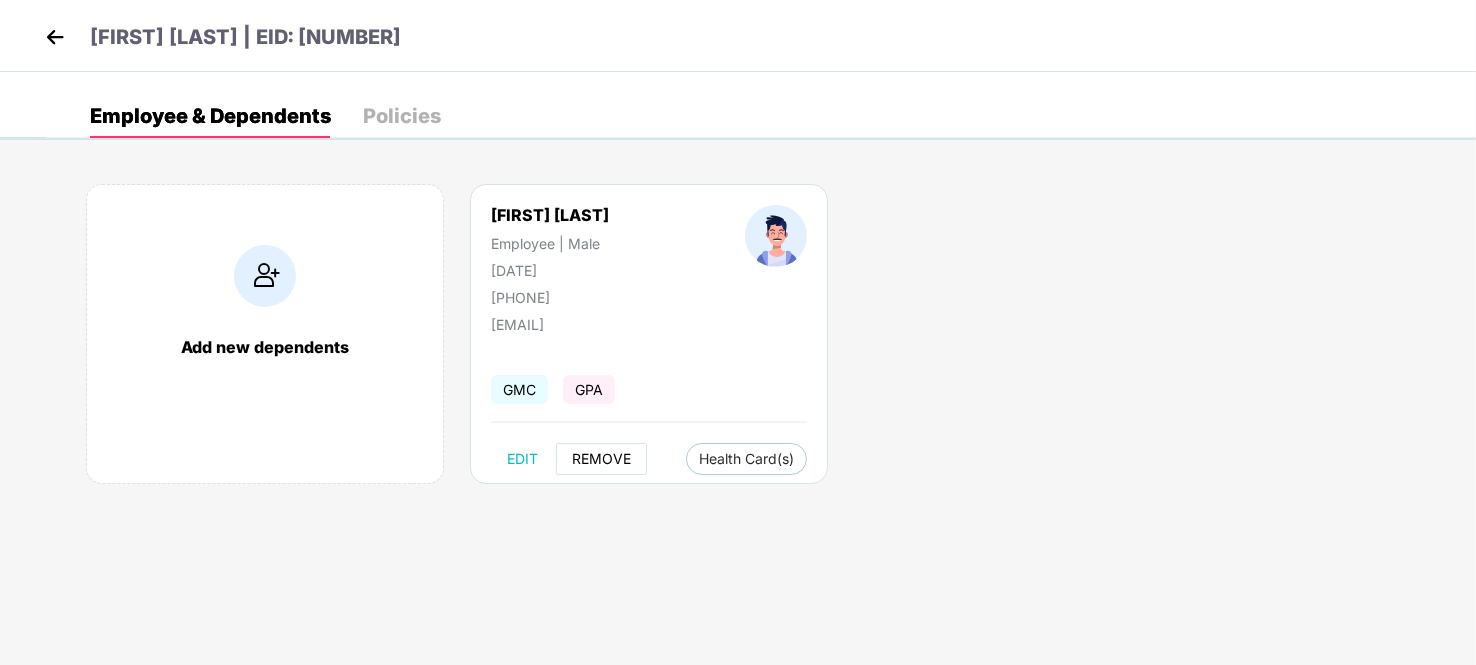 click on "REMOVE" at bounding box center (601, 459) 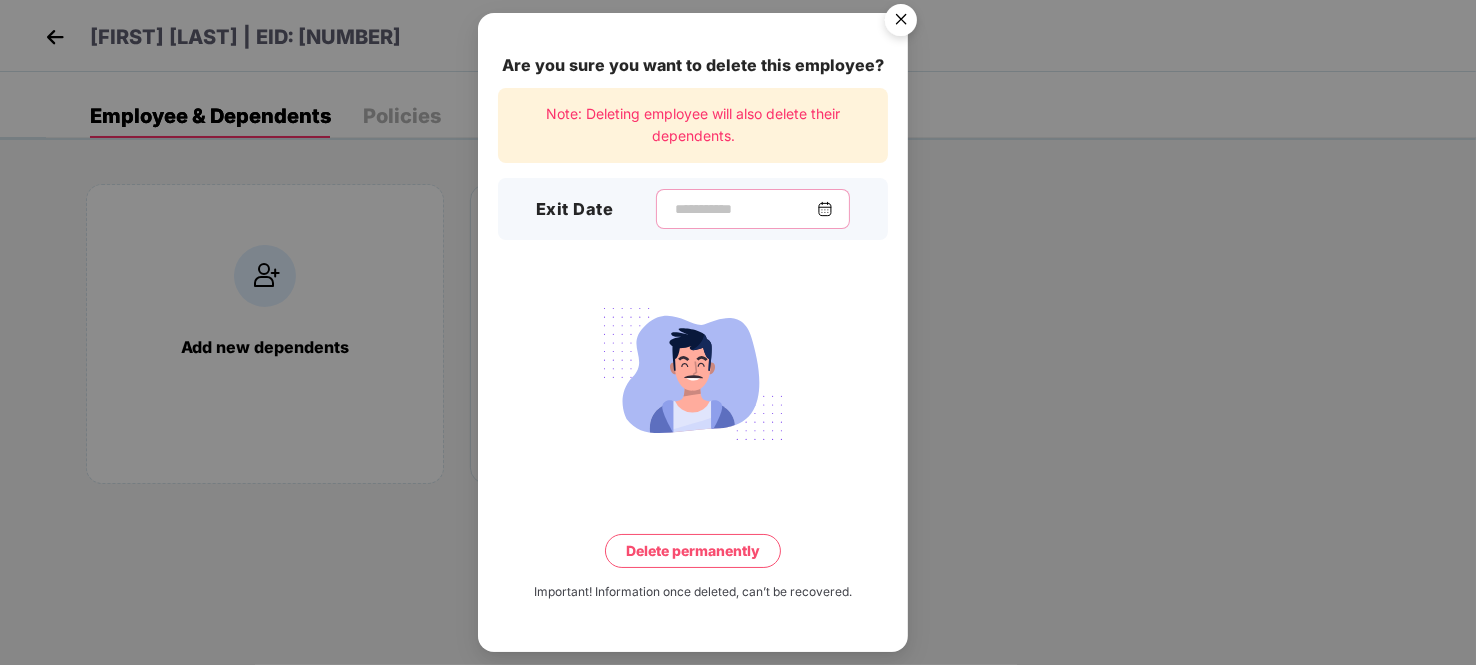 click at bounding box center (745, 209) 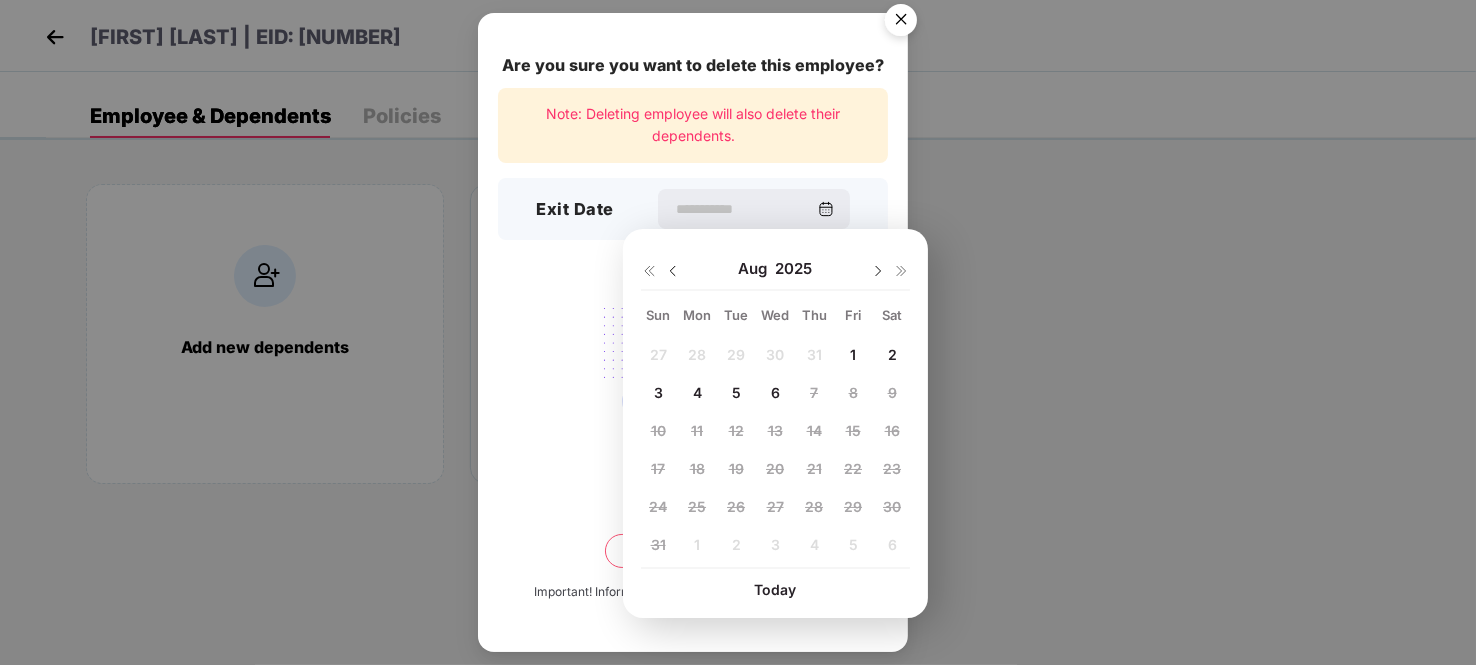 click on "6" at bounding box center [775, 392] 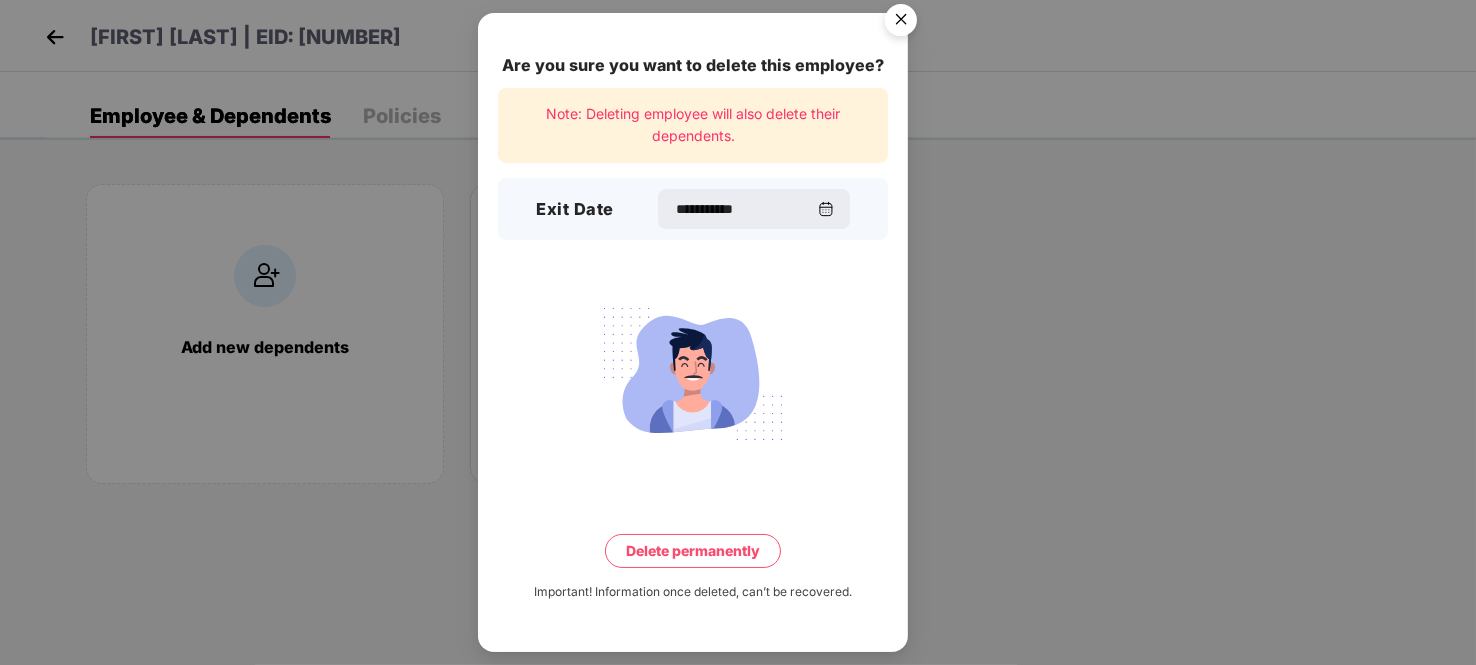 click on "Delete permanently" at bounding box center (693, 551) 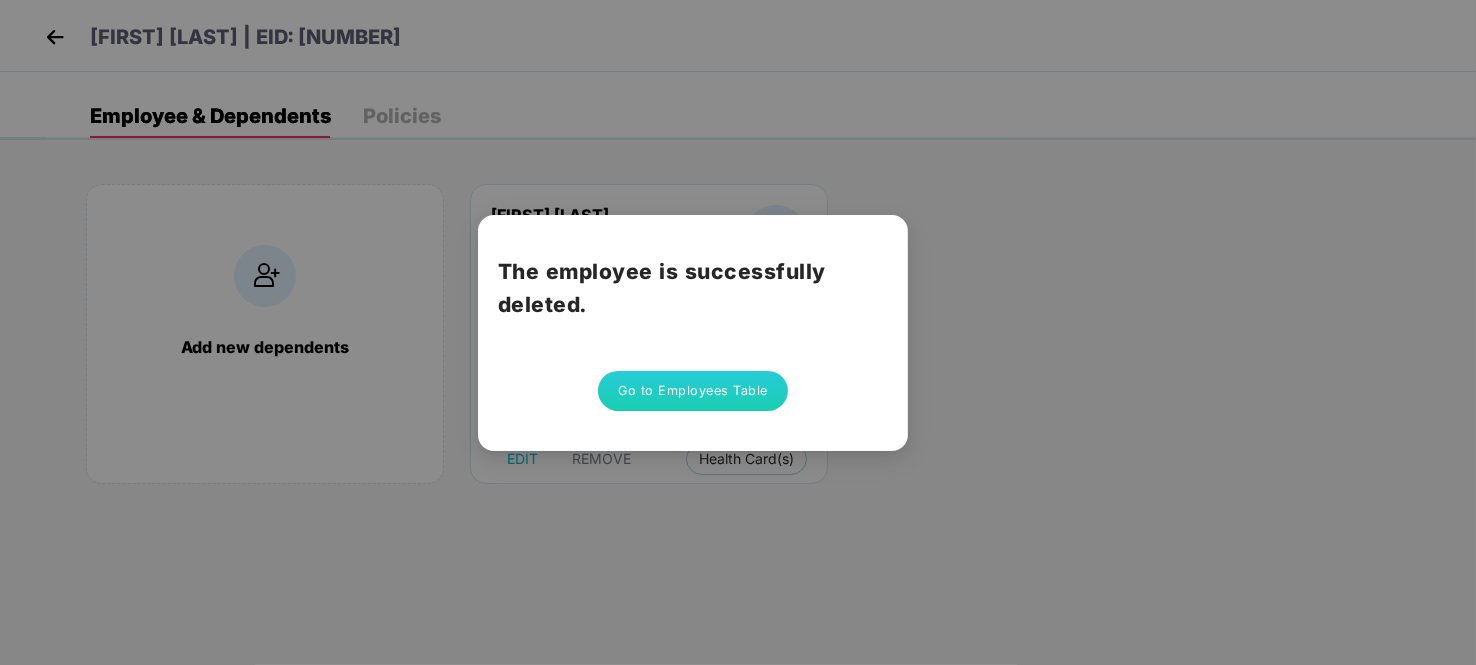 click on "Go to Employees Table" at bounding box center (693, 391) 